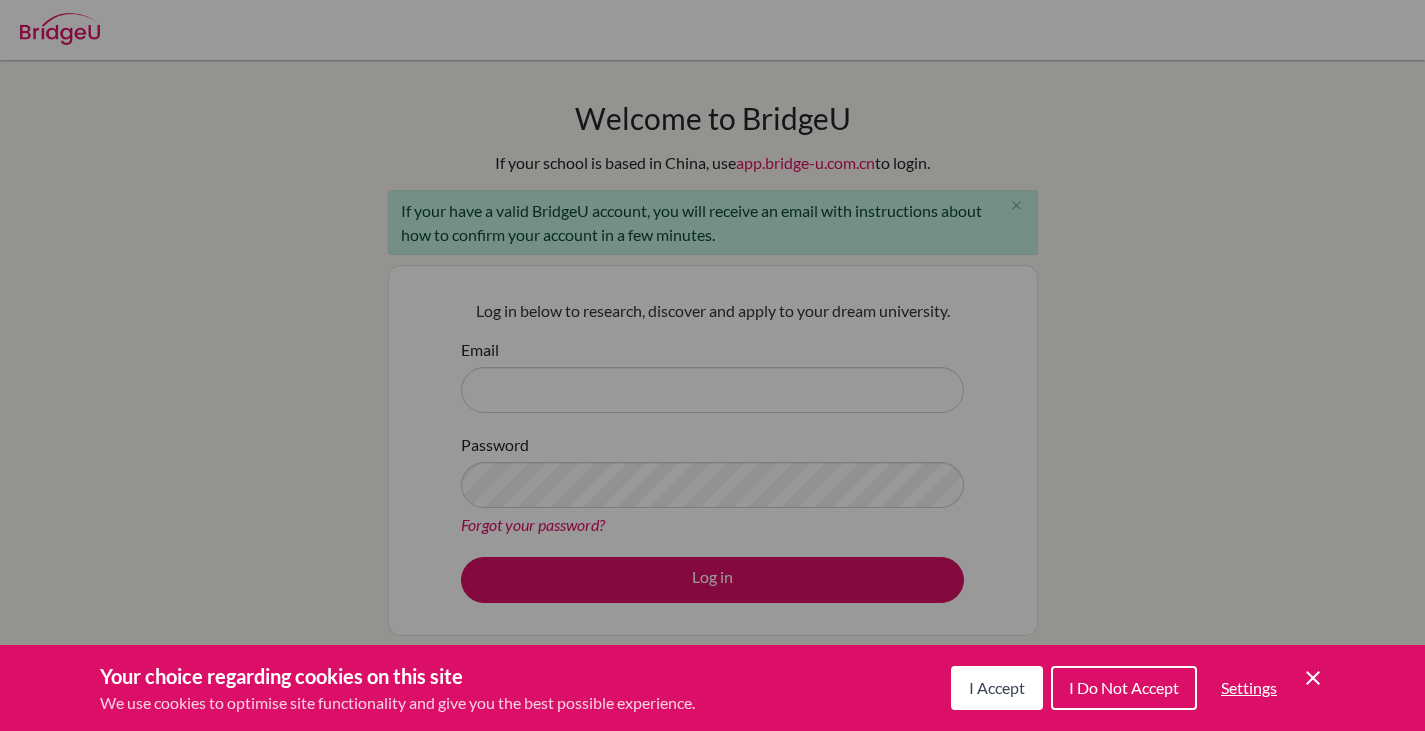 scroll, scrollTop: 0, scrollLeft: 0, axis: both 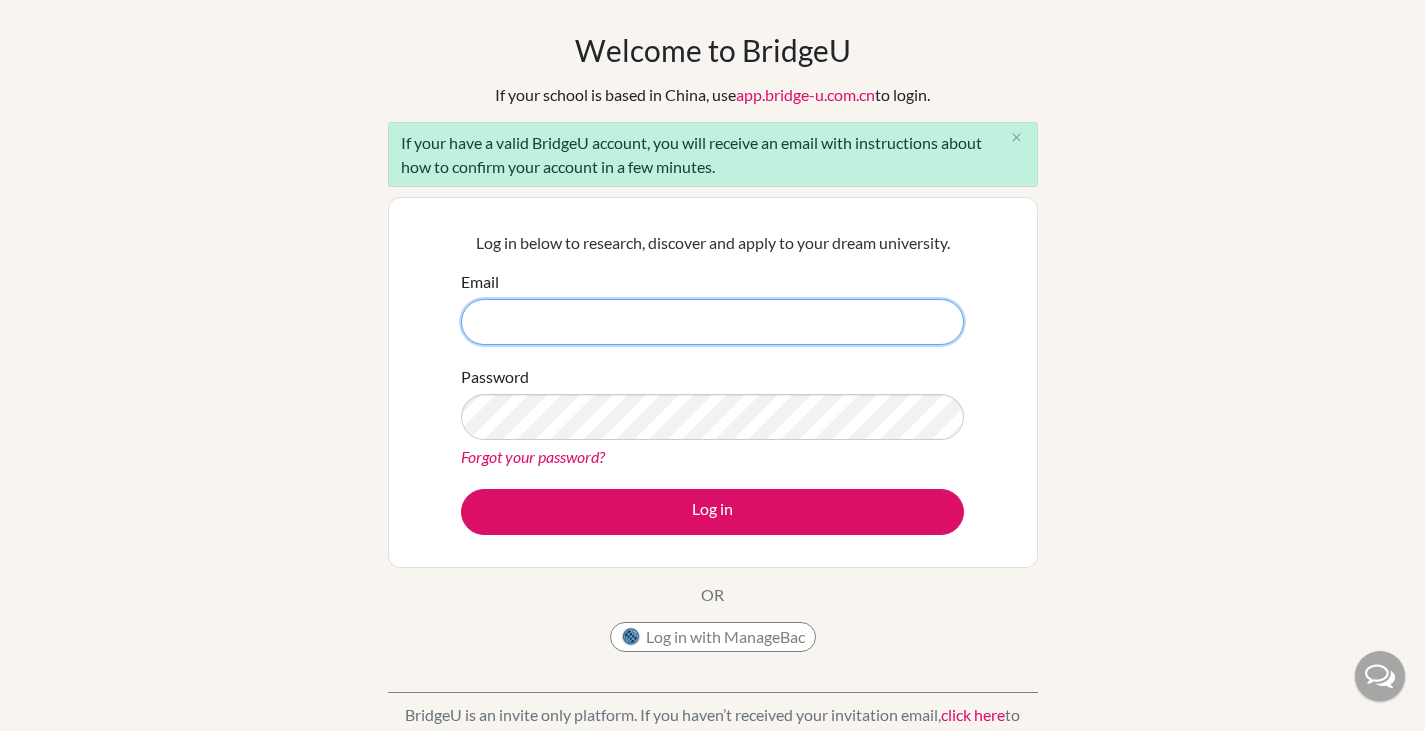click on "Email" at bounding box center [712, 322] 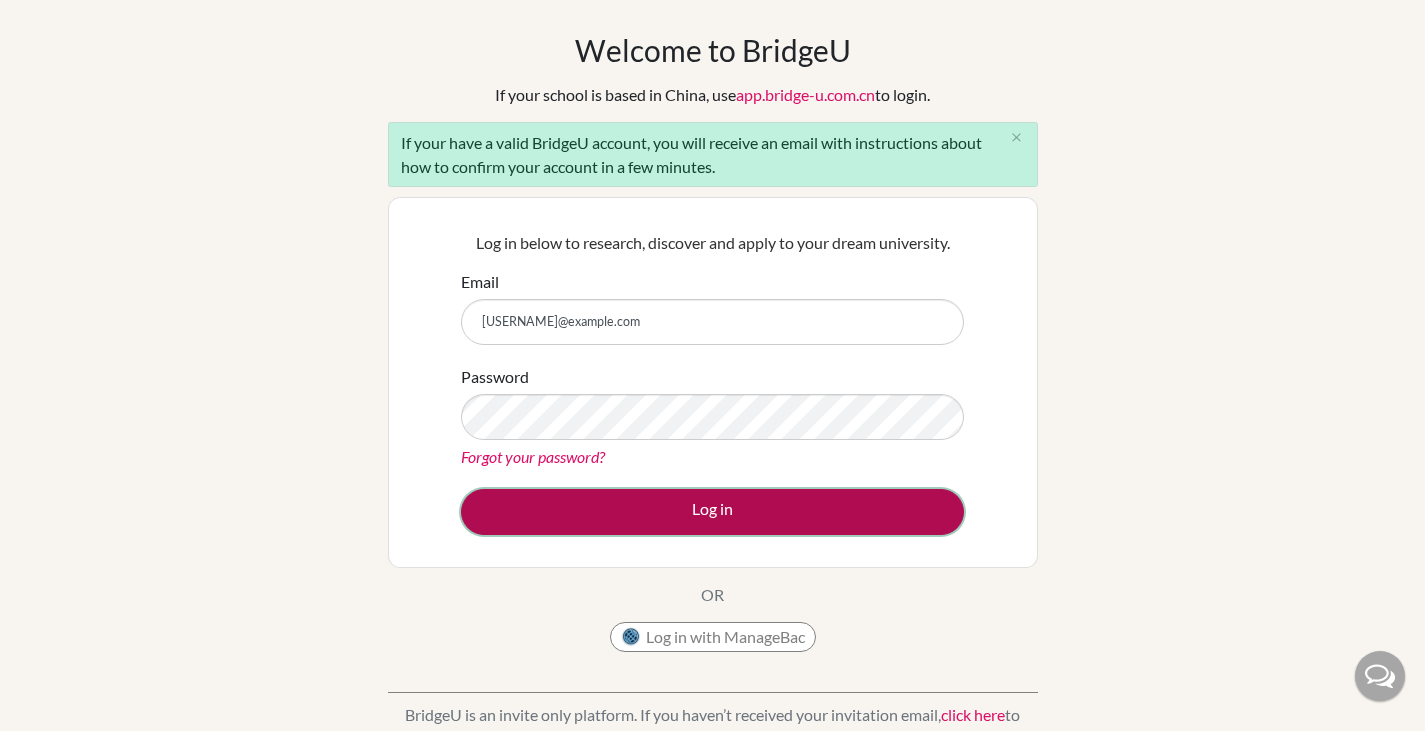 click on "Log in" at bounding box center [712, 512] 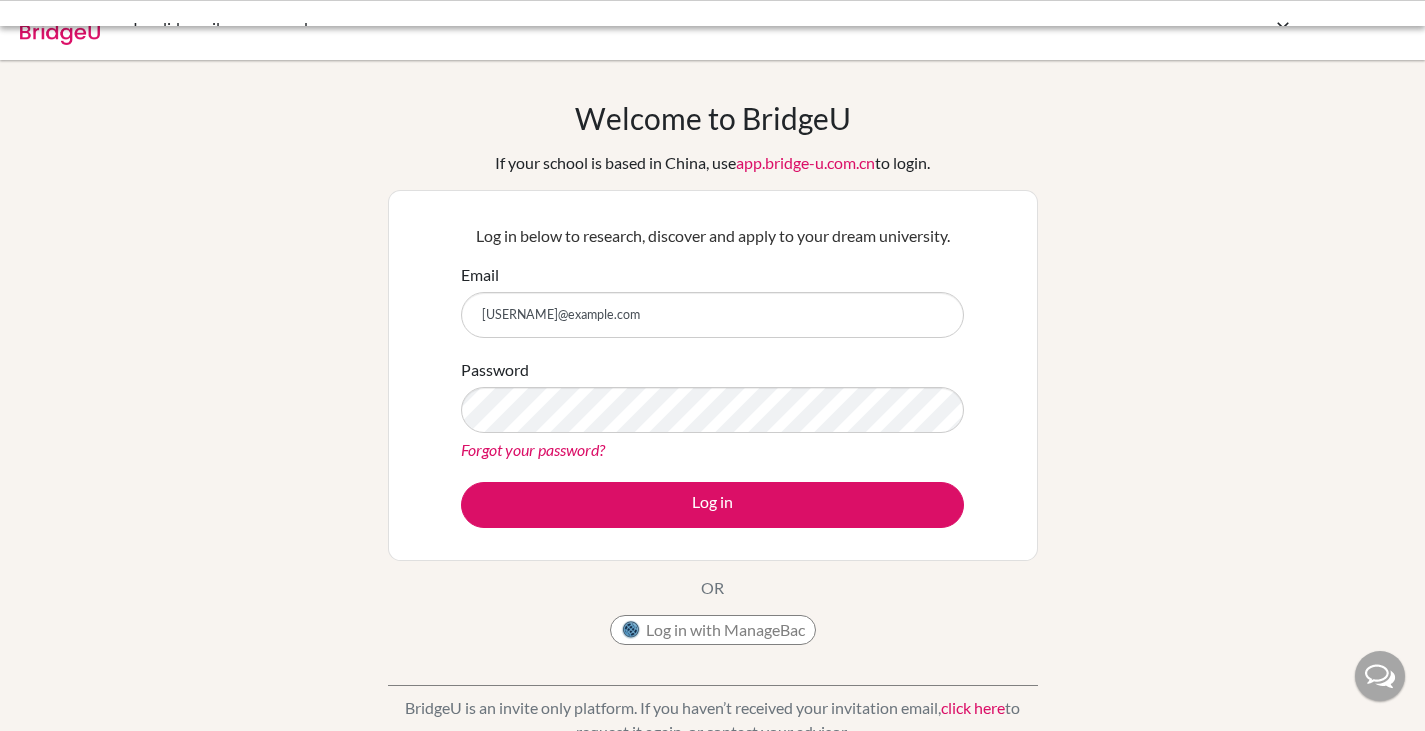 scroll, scrollTop: 0, scrollLeft: 0, axis: both 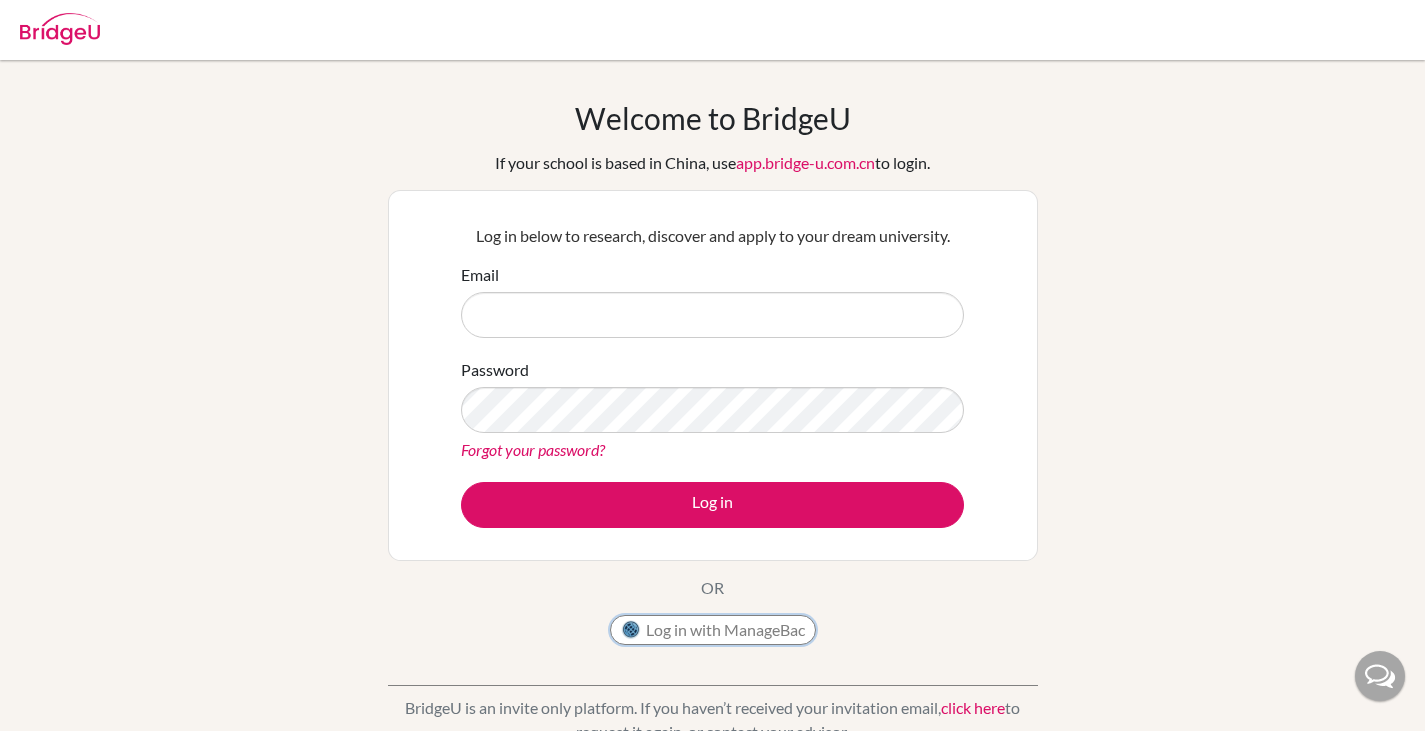 click on "Log in with ManageBac" at bounding box center [713, 630] 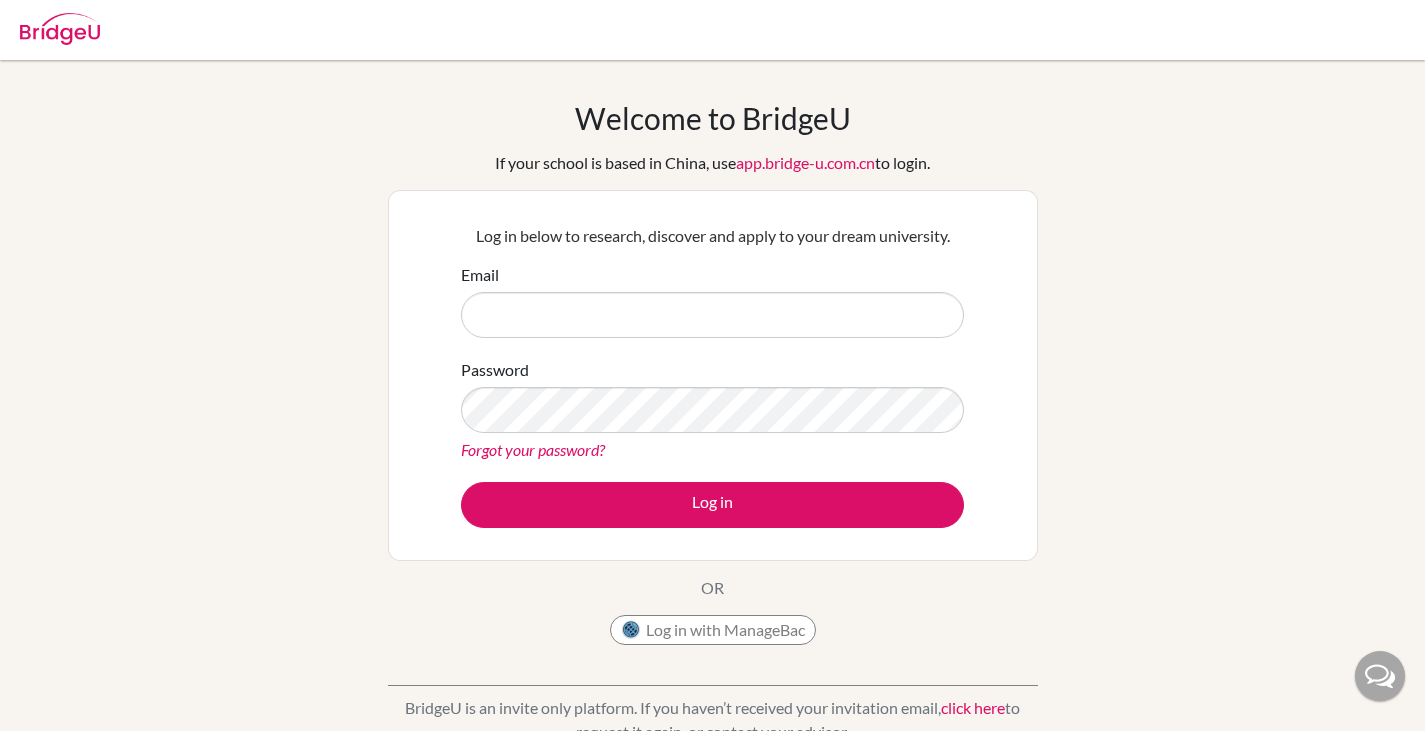 scroll, scrollTop: 0, scrollLeft: 0, axis: both 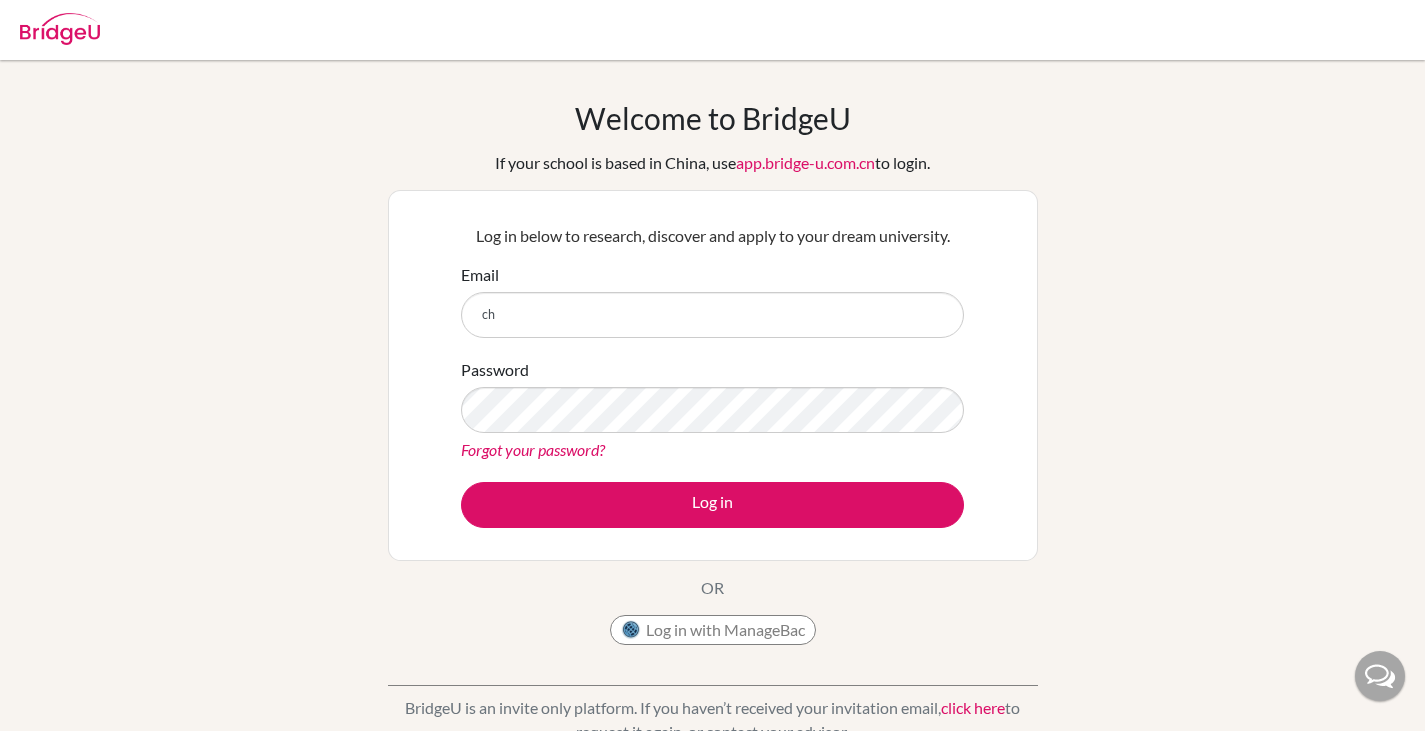 type on "[USERNAME]@example.com" 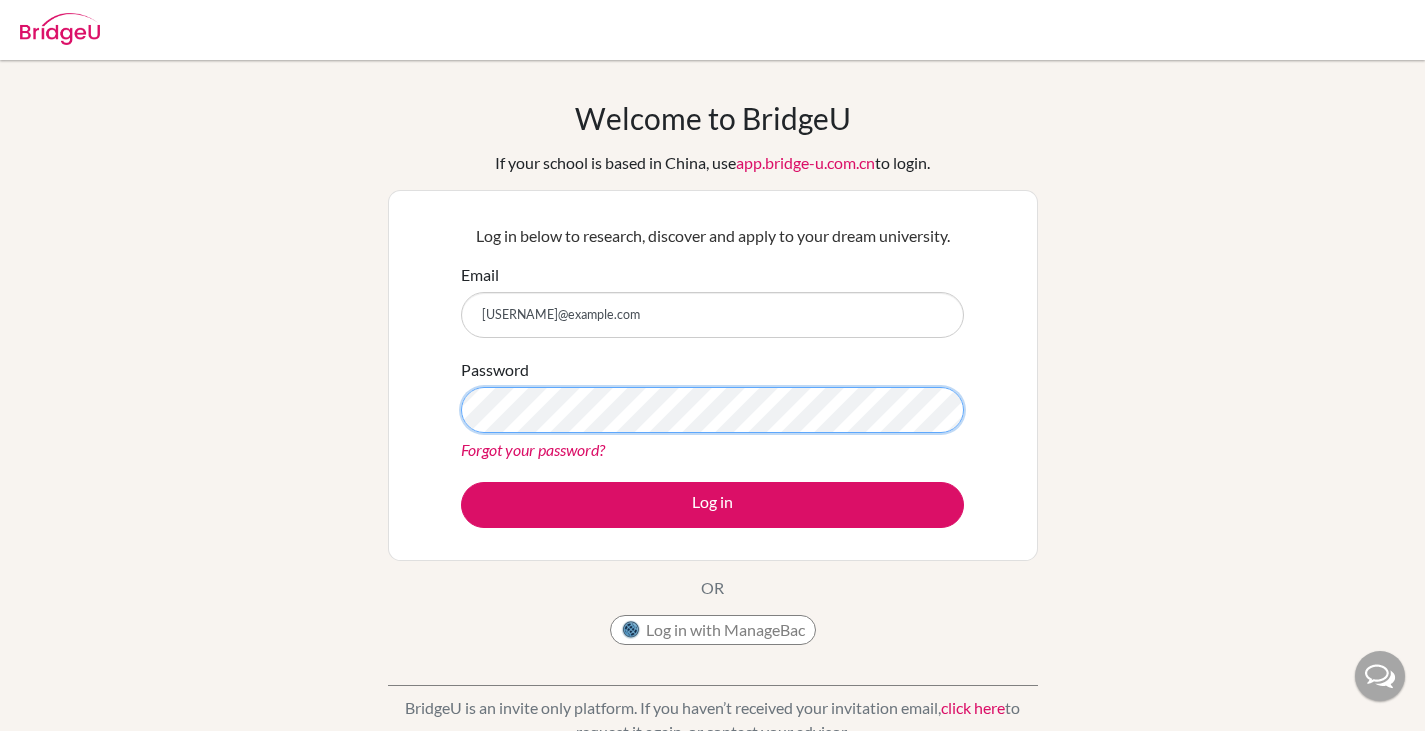 click on "Log in" at bounding box center [712, 505] 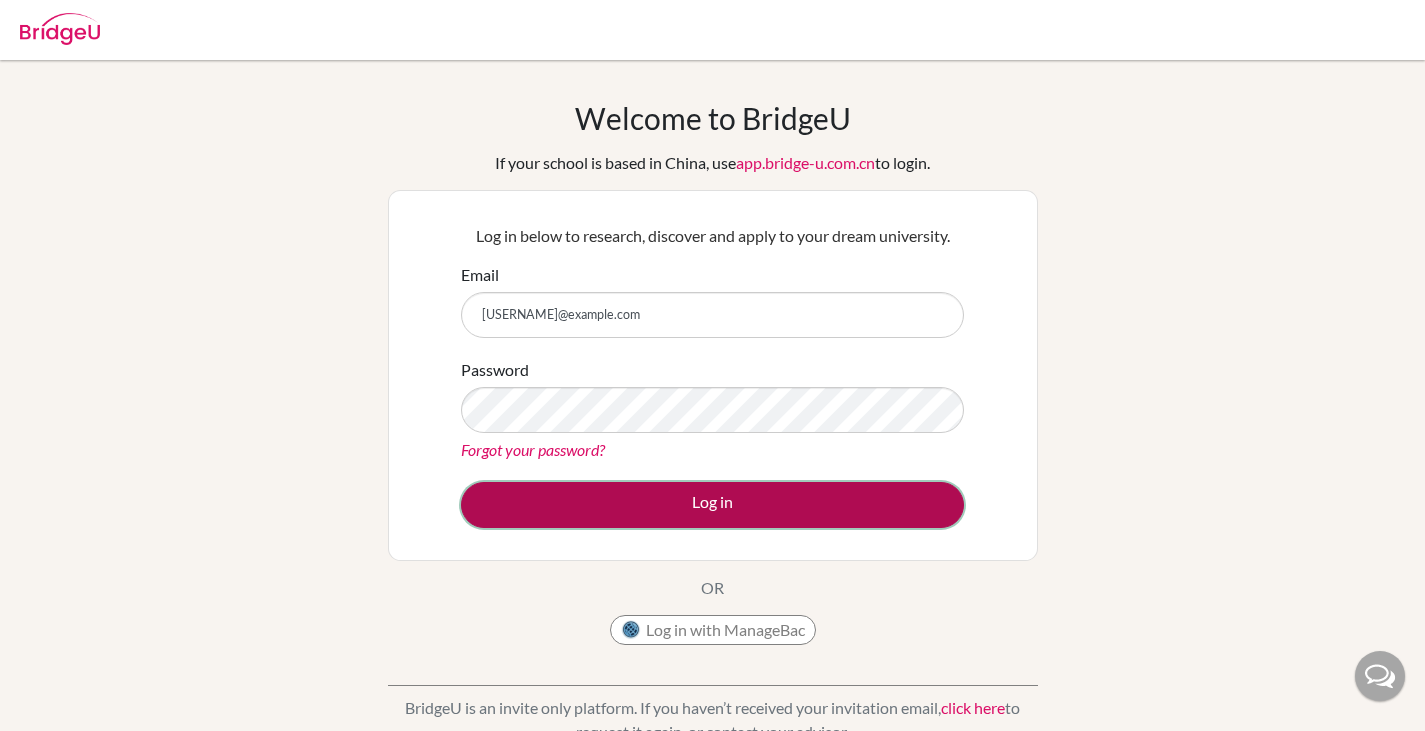 click on "Log in" at bounding box center (712, 505) 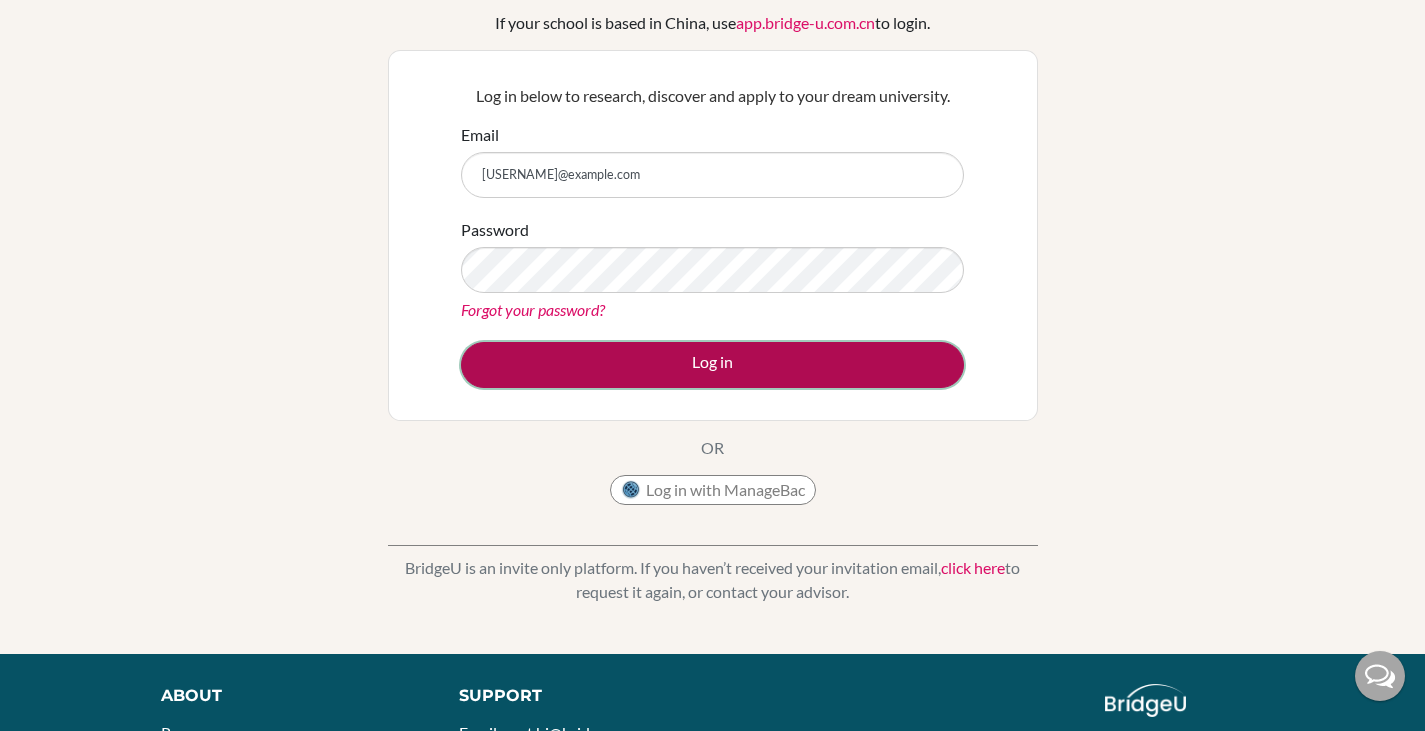 scroll, scrollTop: 141, scrollLeft: 0, axis: vertical 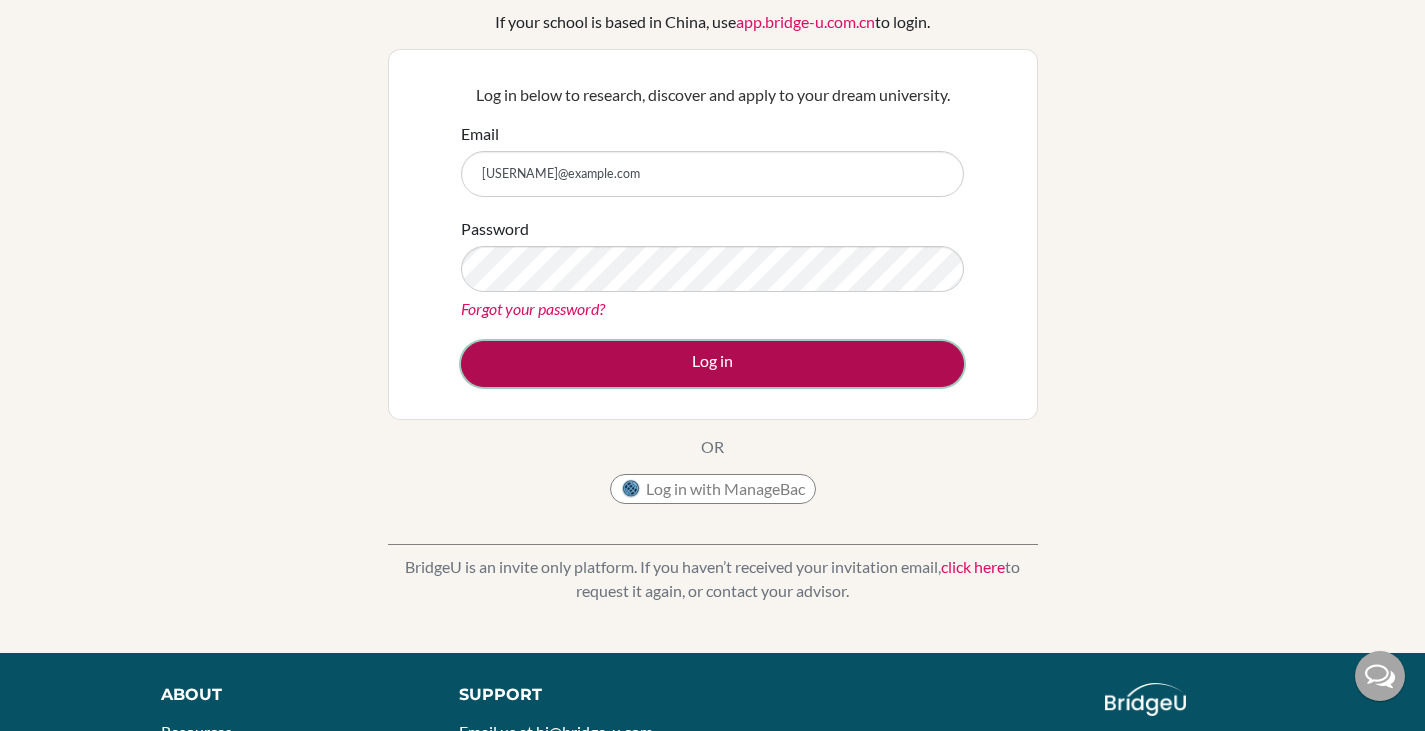 click on "Log in" at bounding box center [712, 364] 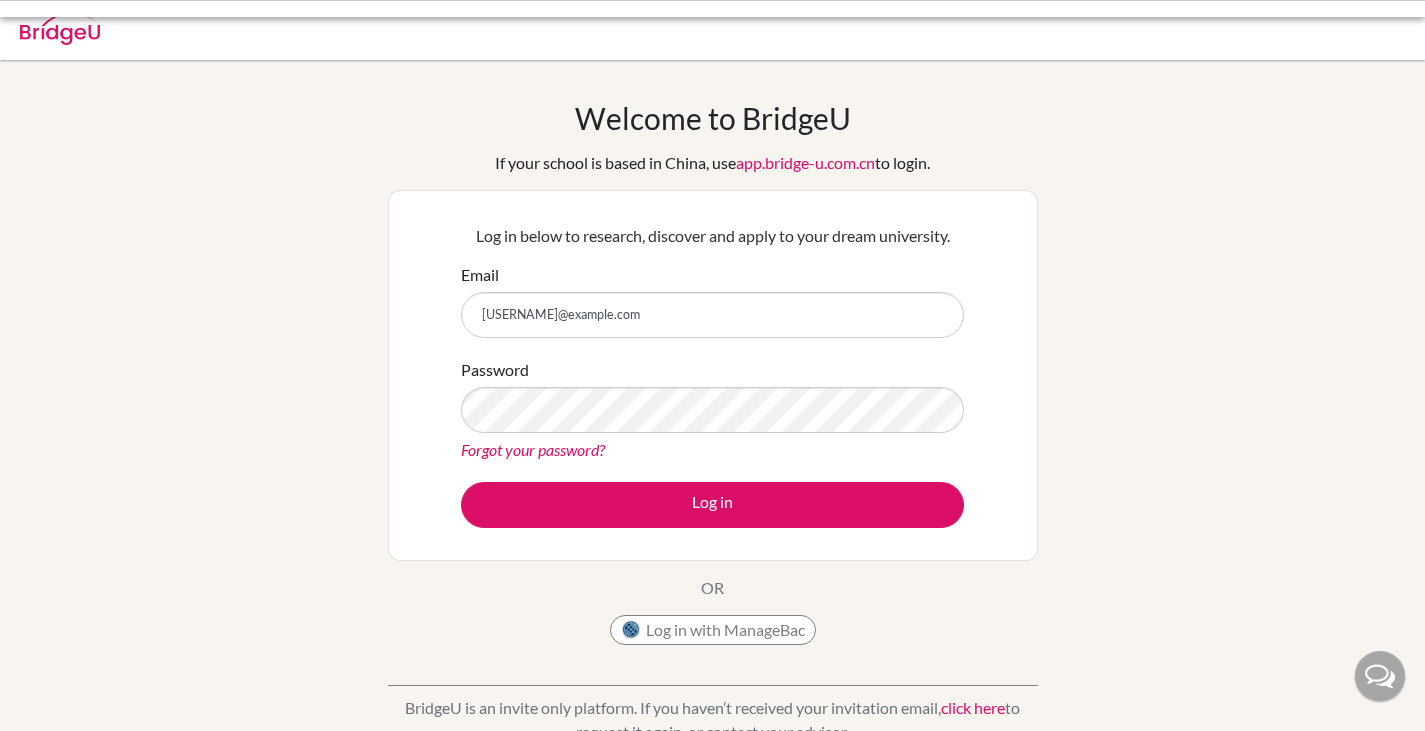 scroll, scrollTop: 0, scrollLeft: 0, axis: both 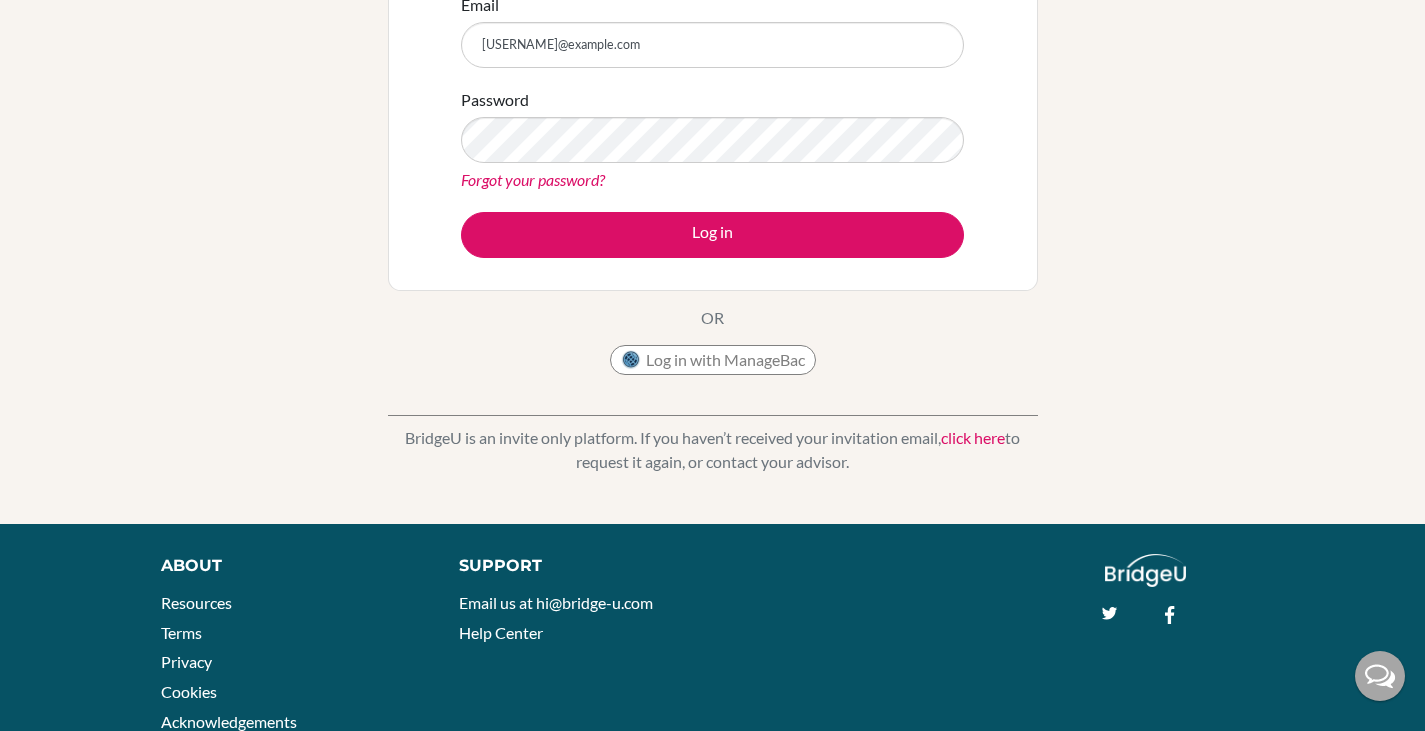 click on "click here" at bounding box center (973, 437) 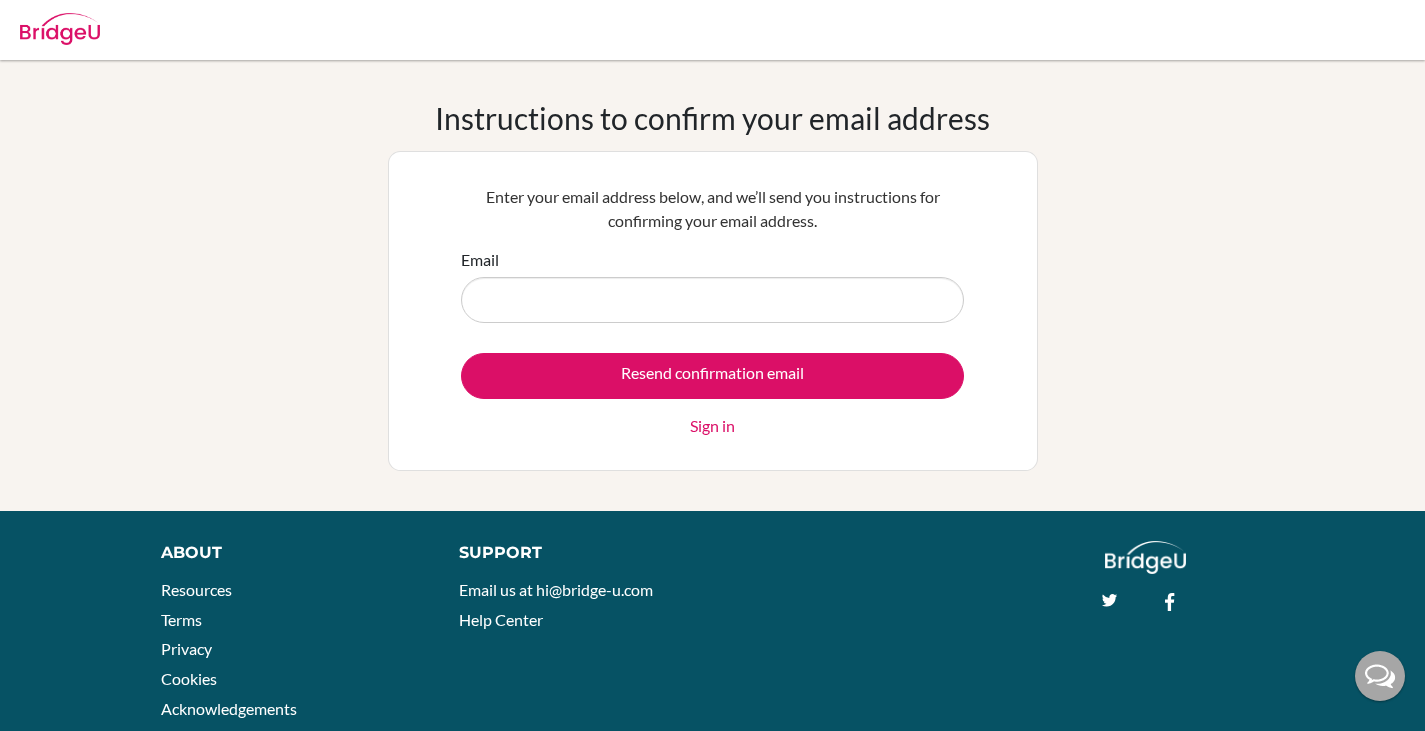 scroll, scrollTop: 0, scrollLeft: 0, axis: both 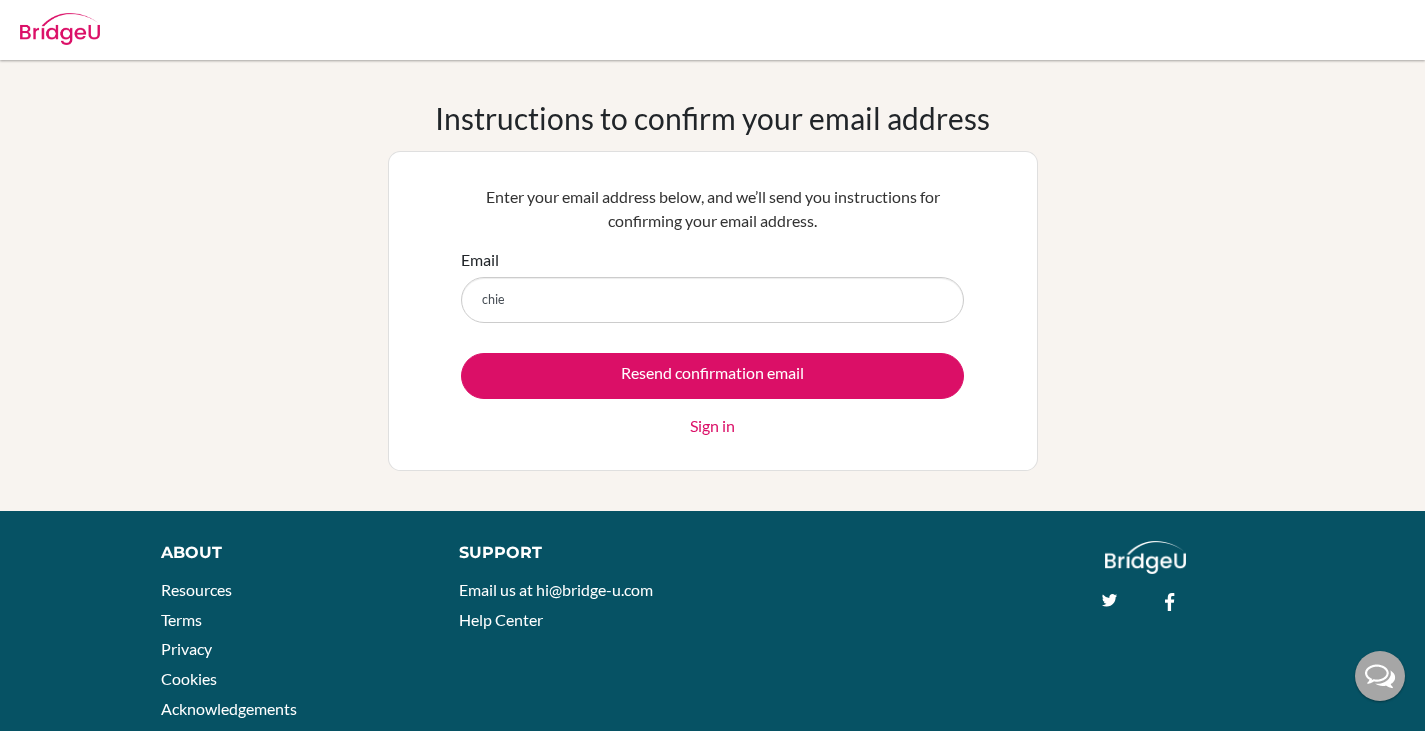 type on "[USERNAME]@[DOMAIN]" 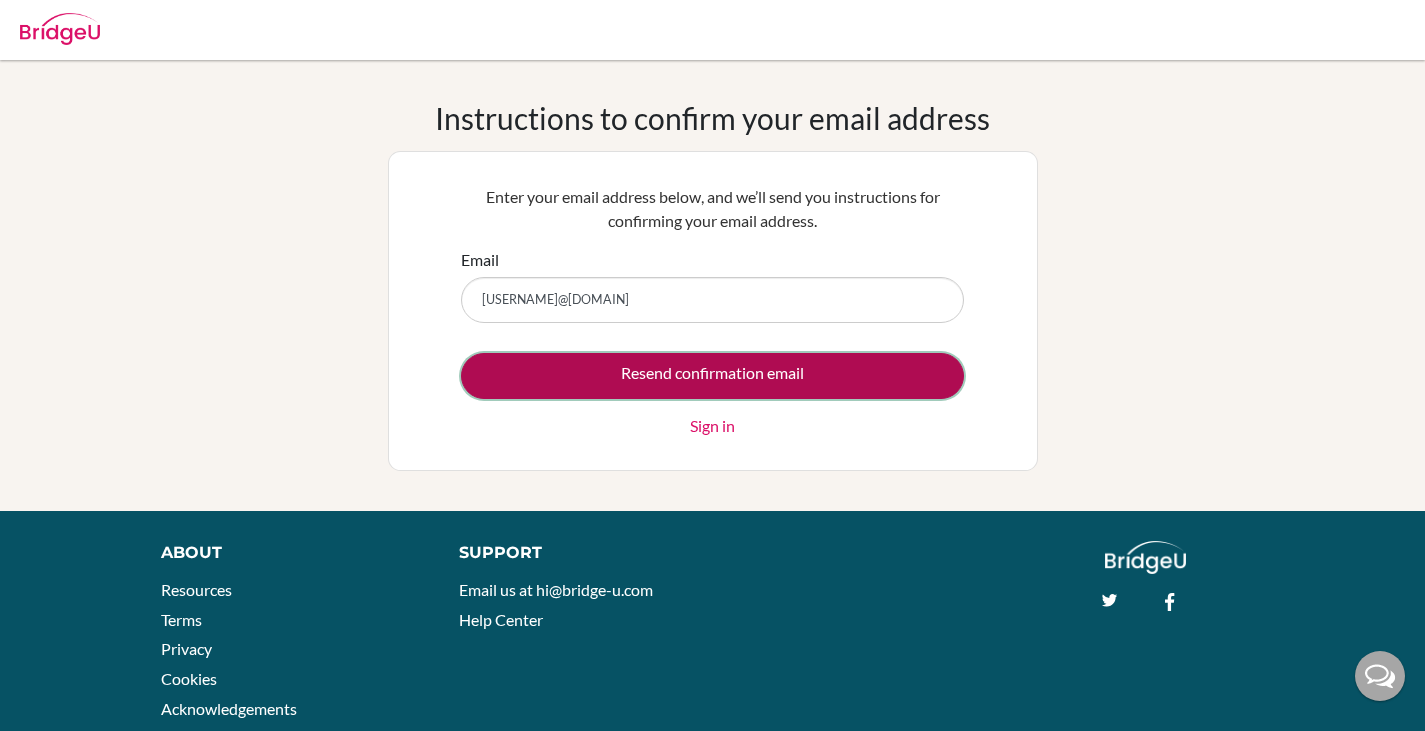 click on "Resend confirmation email" at bounding box center (712, 376) 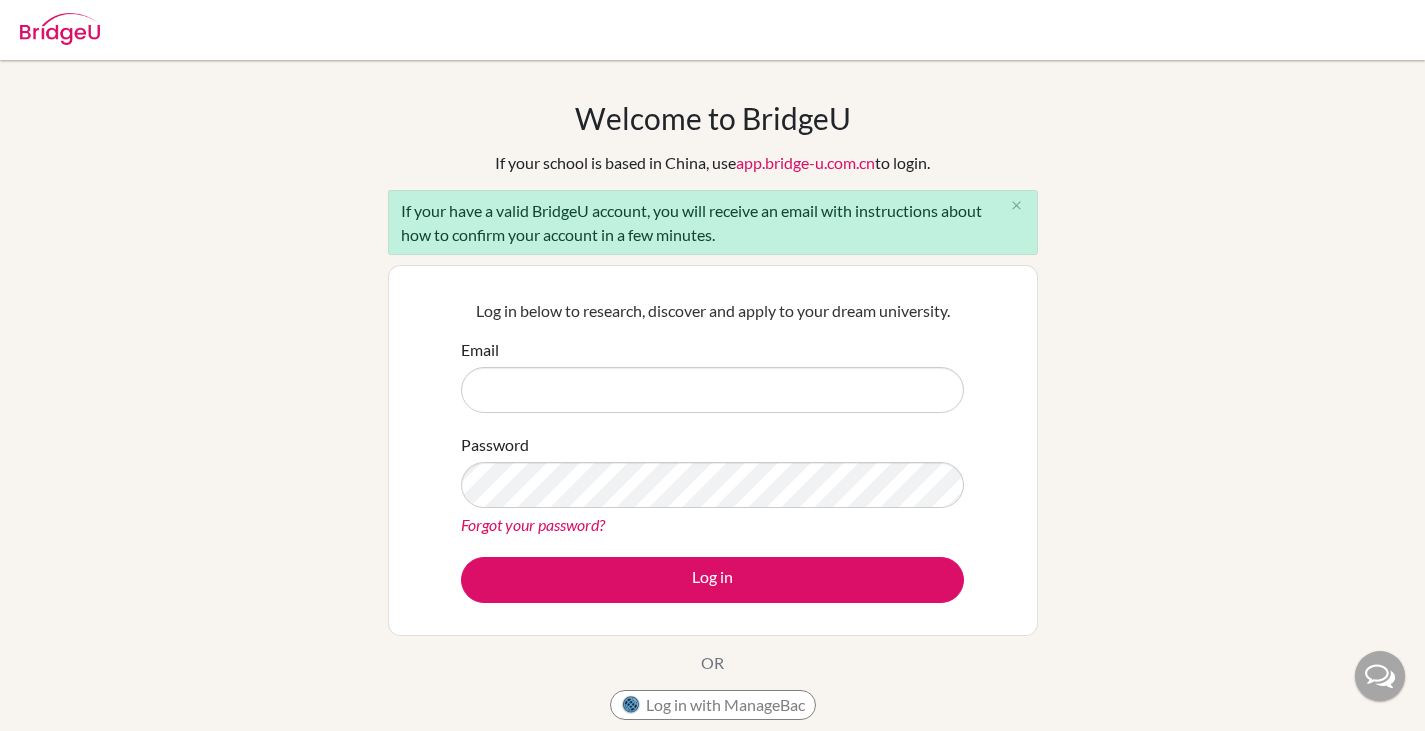 scroll, scrollTop: 0, scrollLeft: 0, axis: both 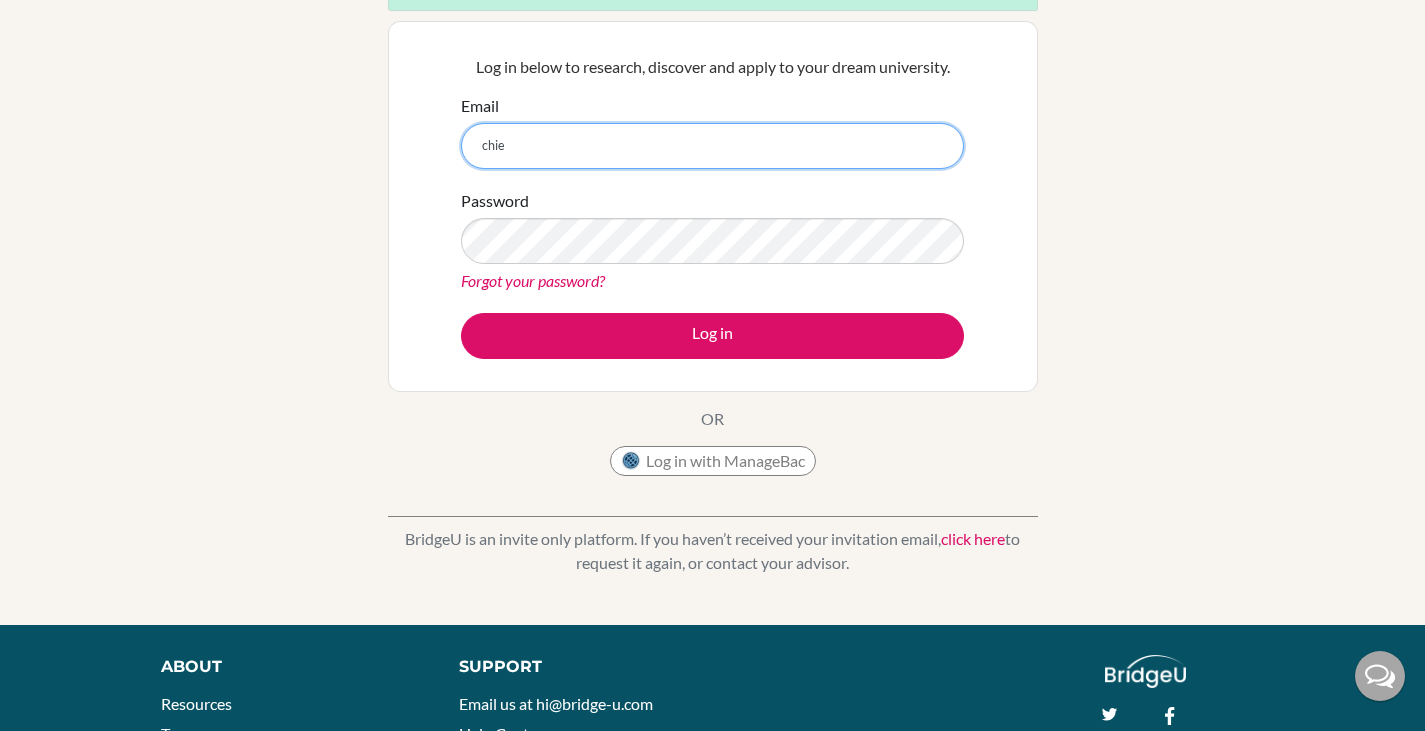 type on "[USERNAME]@example.com" 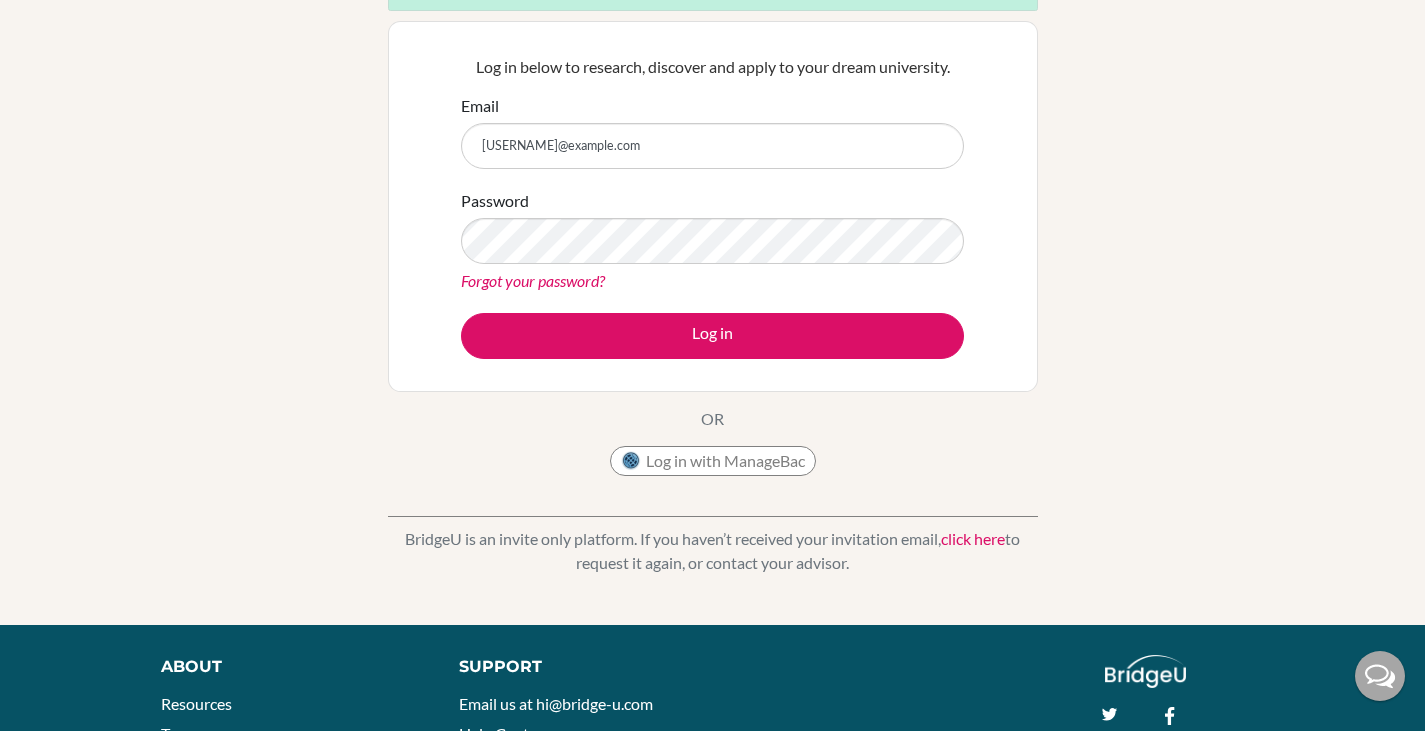 click on "Password
Forgot your password?" at bounding box center [712, 241] 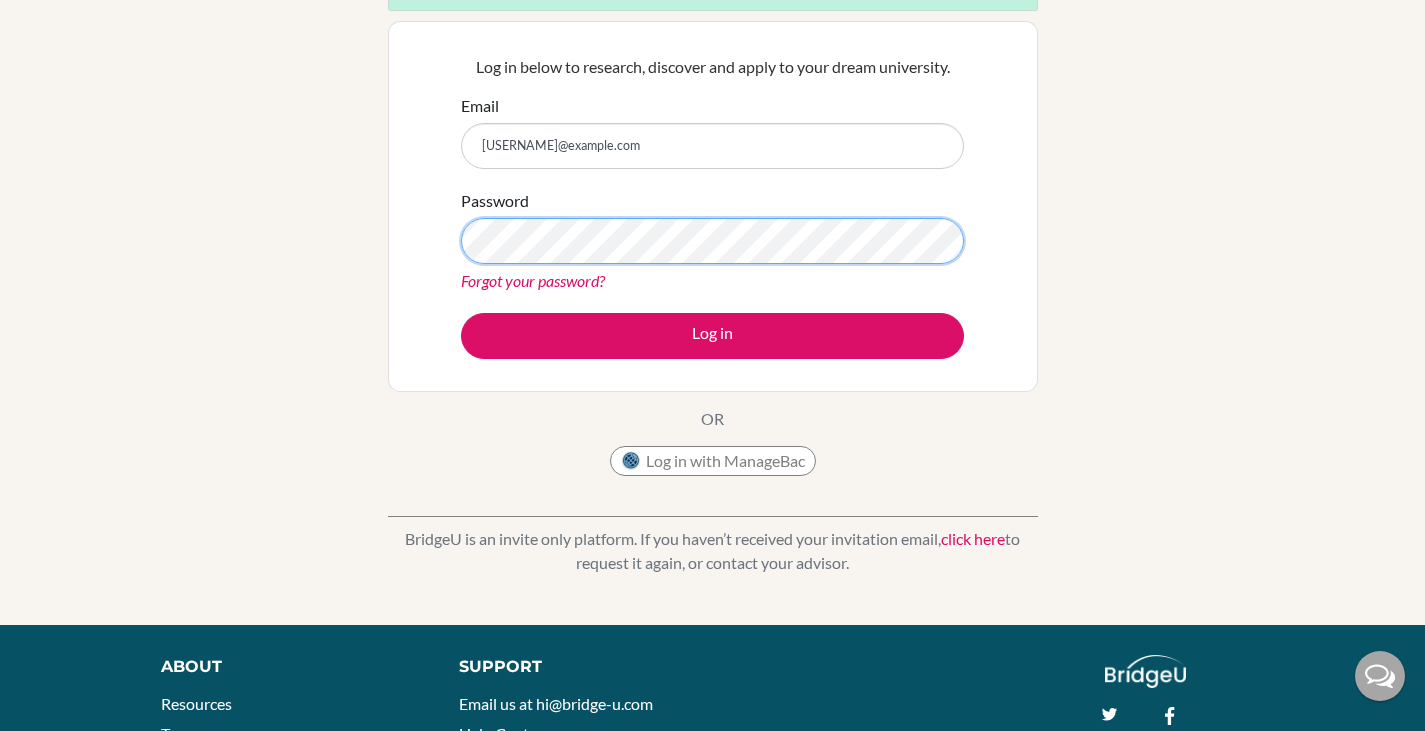 click on "Log in" at bounding box center [712, 336] 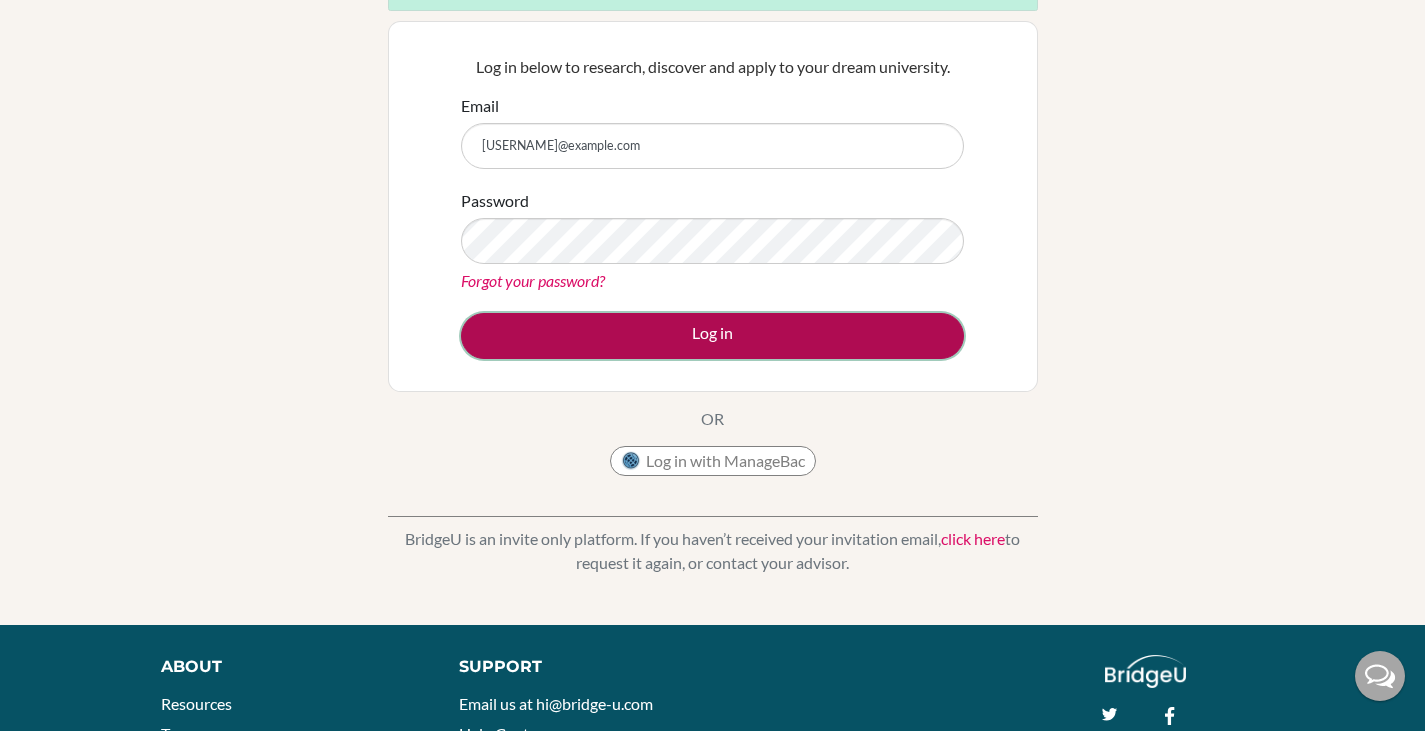 click on "Log in" at bounding box center [712, 336] 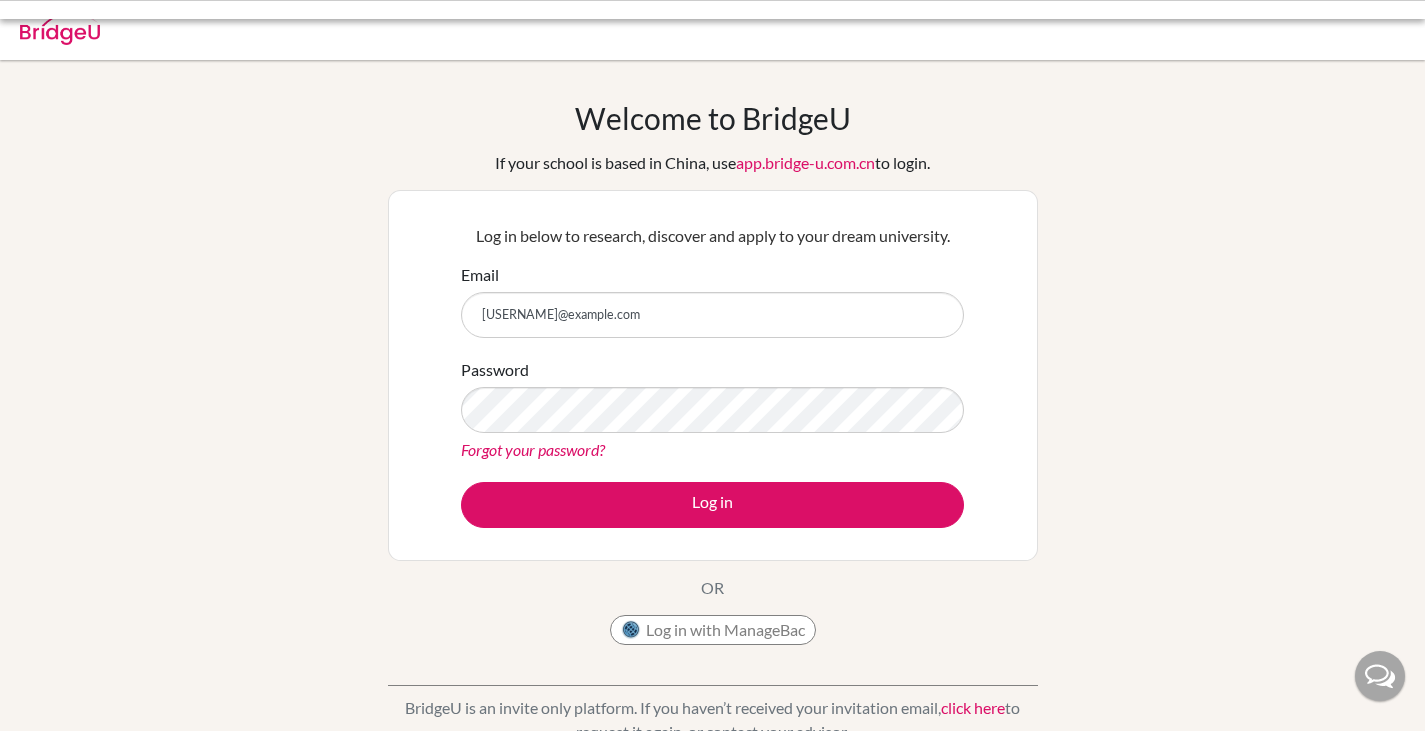 scroll, scrollTop: 0, scrollLeft: 0, axis: both 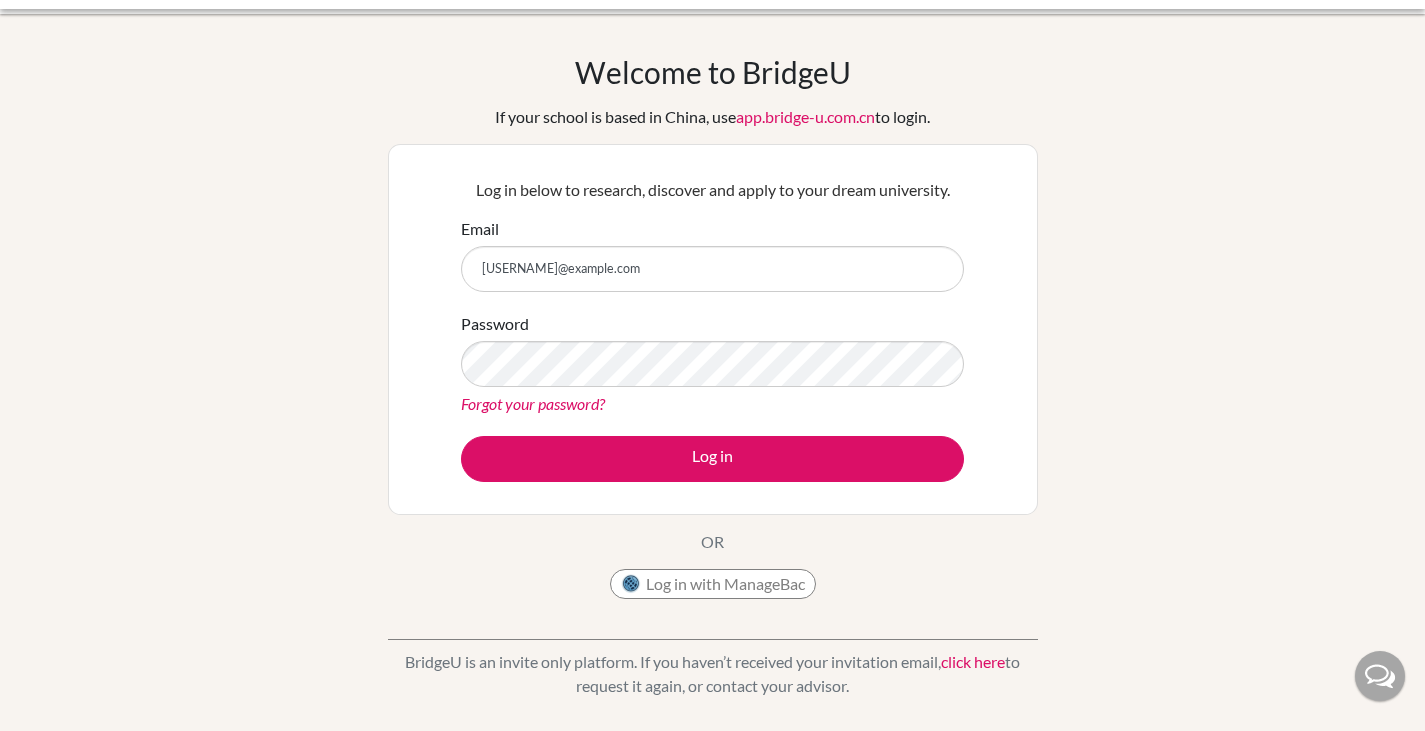 click on "click here" at bounding box center (973, 661) 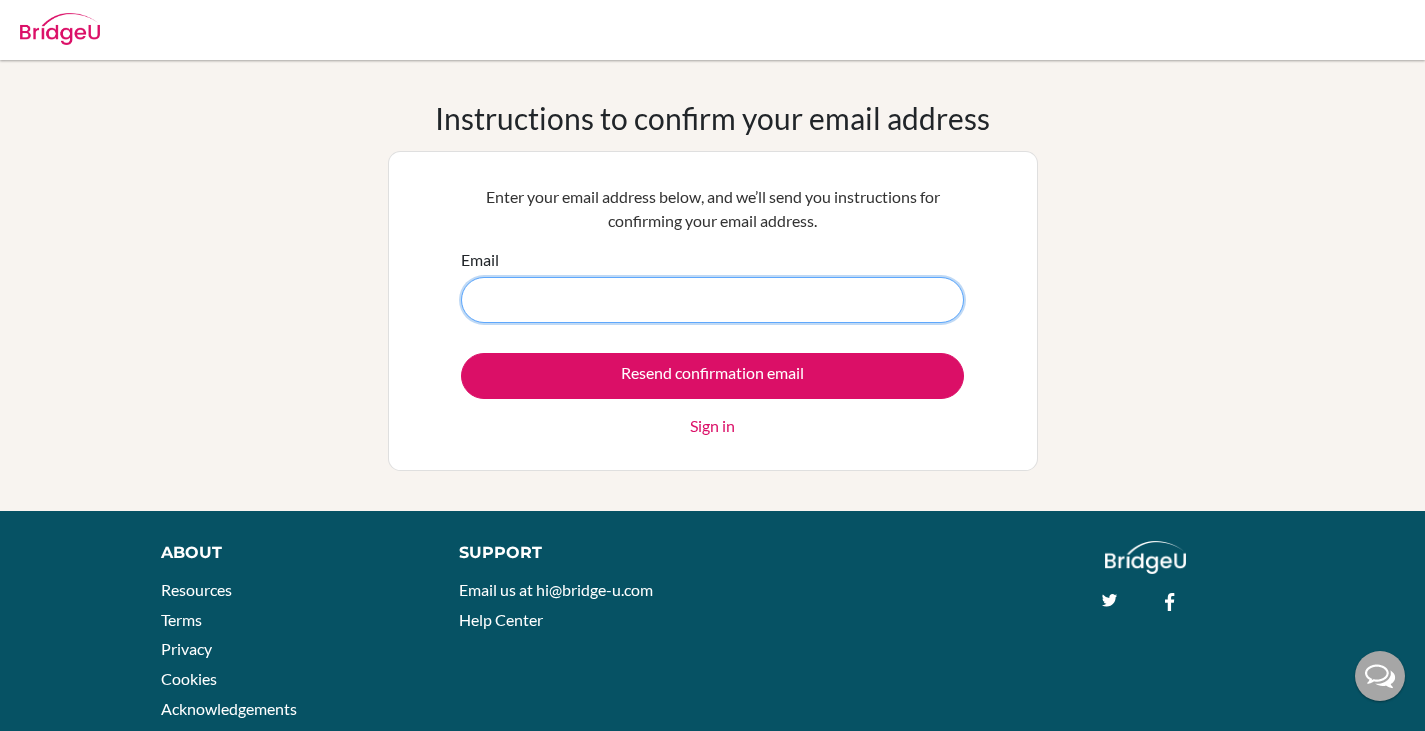 scroll, scrollTop: 0, scrollLeft: 0, axis: both 